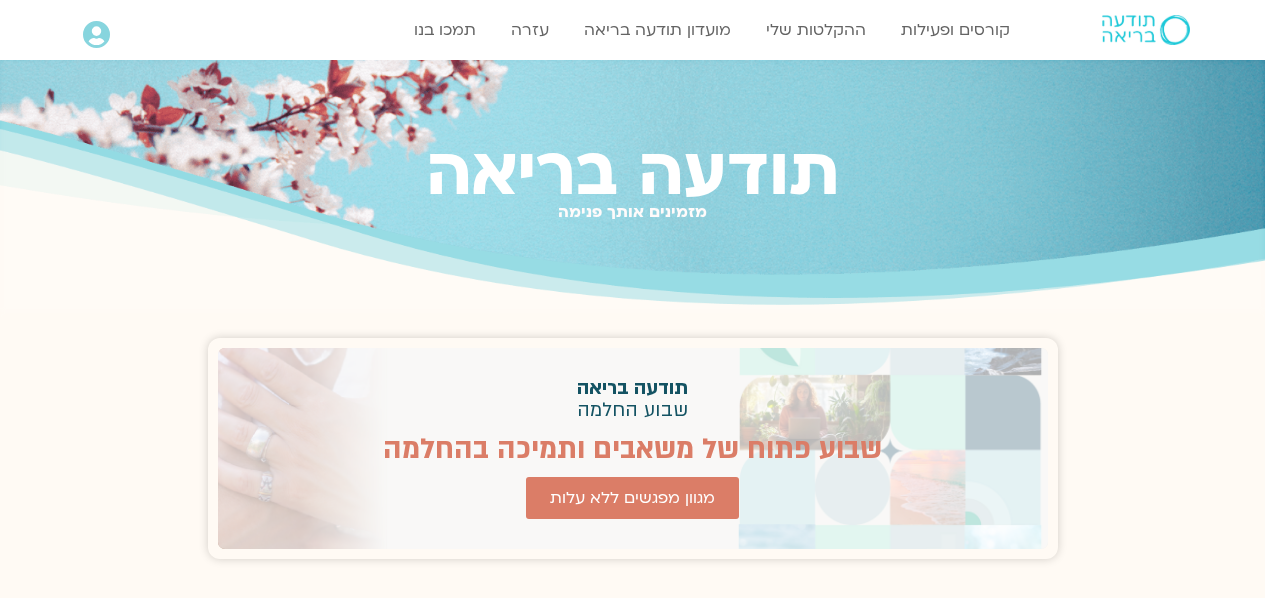 scroll, scrollTop: 0, scrollLeft: 0, axis: both 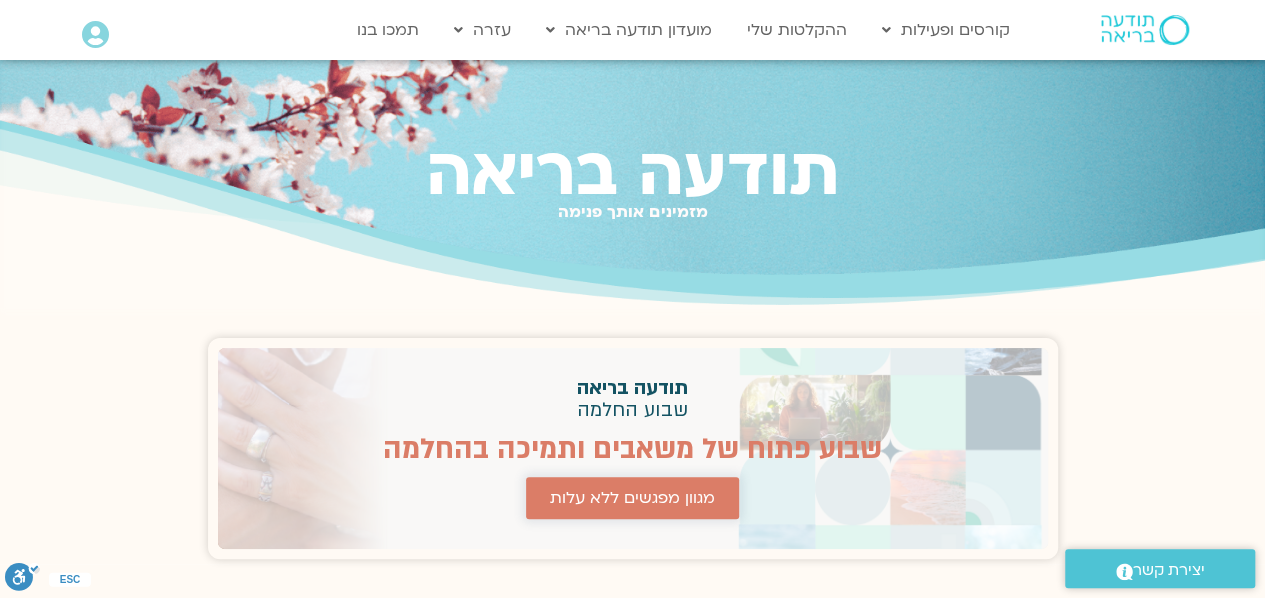 click on "מגוון מפגשים ללא עלות" at bounding box center [632, 498] 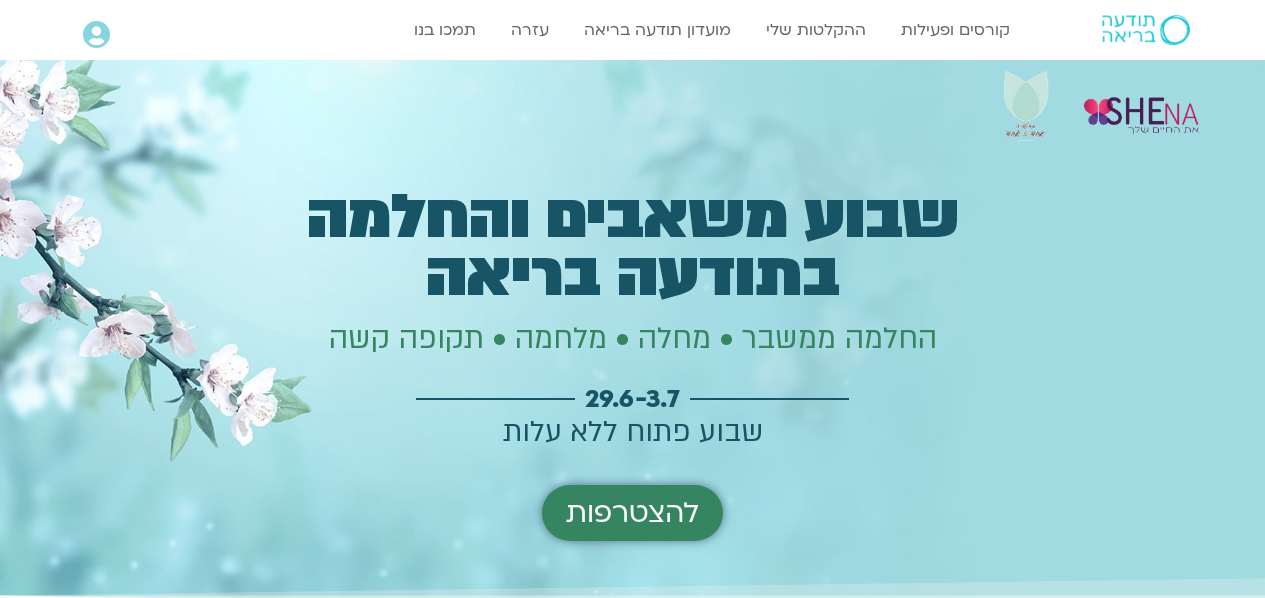 scroll, scrollTop: 0, scrollLeft: 0, axis: both 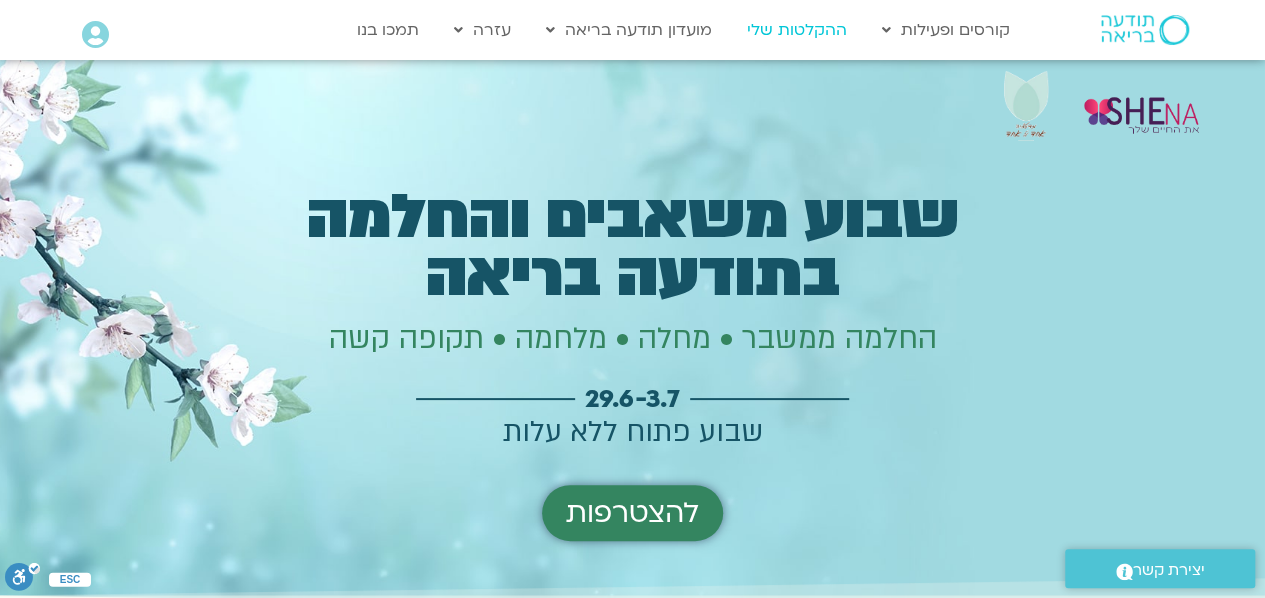 click on "ההקלטות שלי" at bounding box center (797, 30) 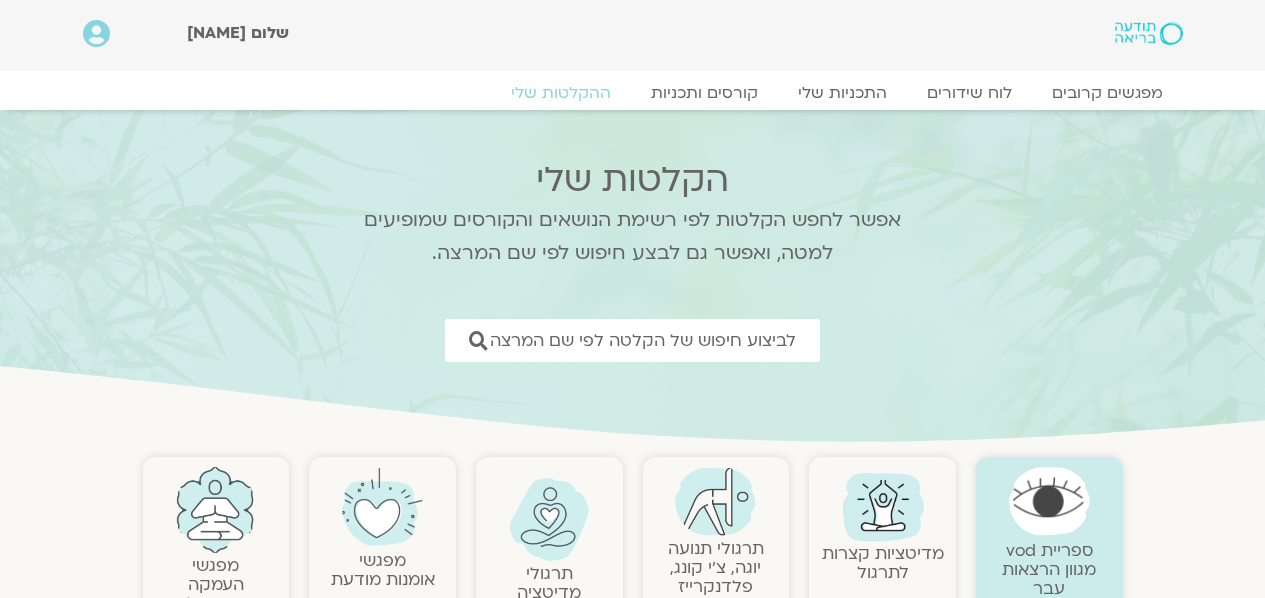scroll, scrollTop: 0, scrollLeft: 0, axis: both 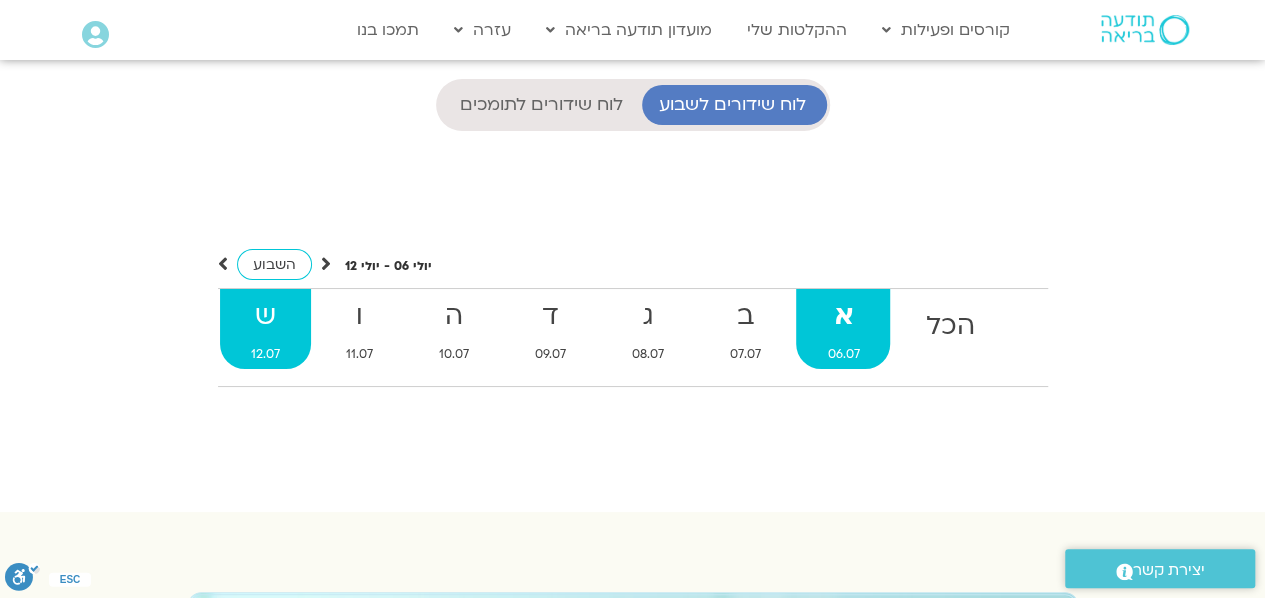 click on "ש" at bounding box center (949, 326) 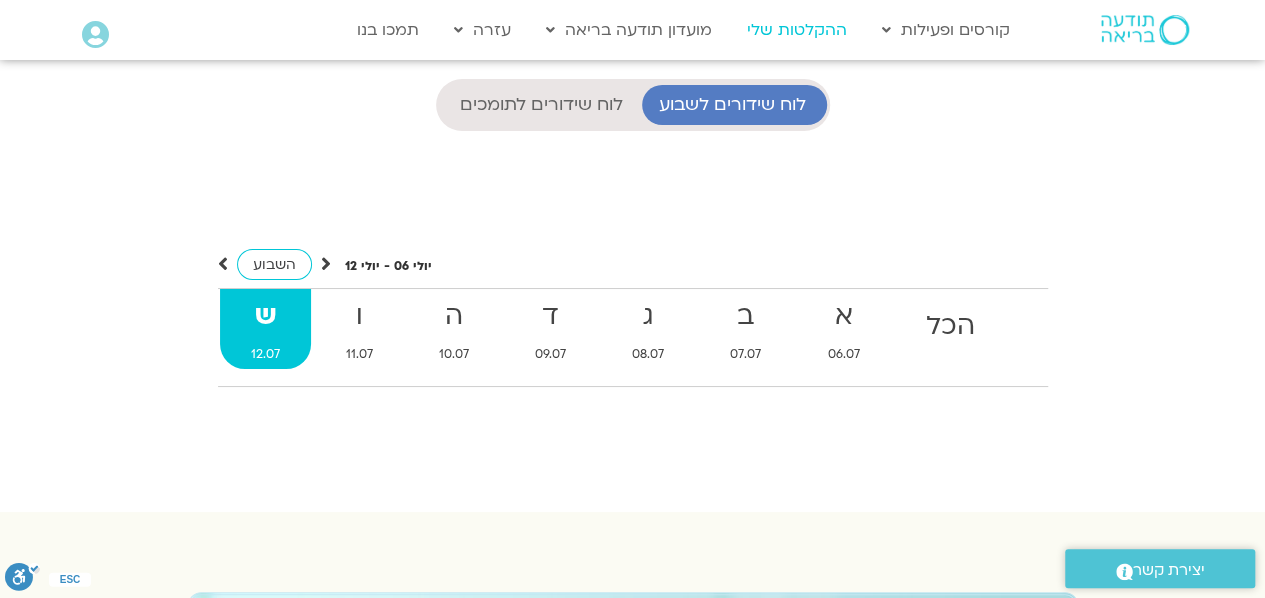 click on "ההקלטות שלי" at bounding box center (797, 30) 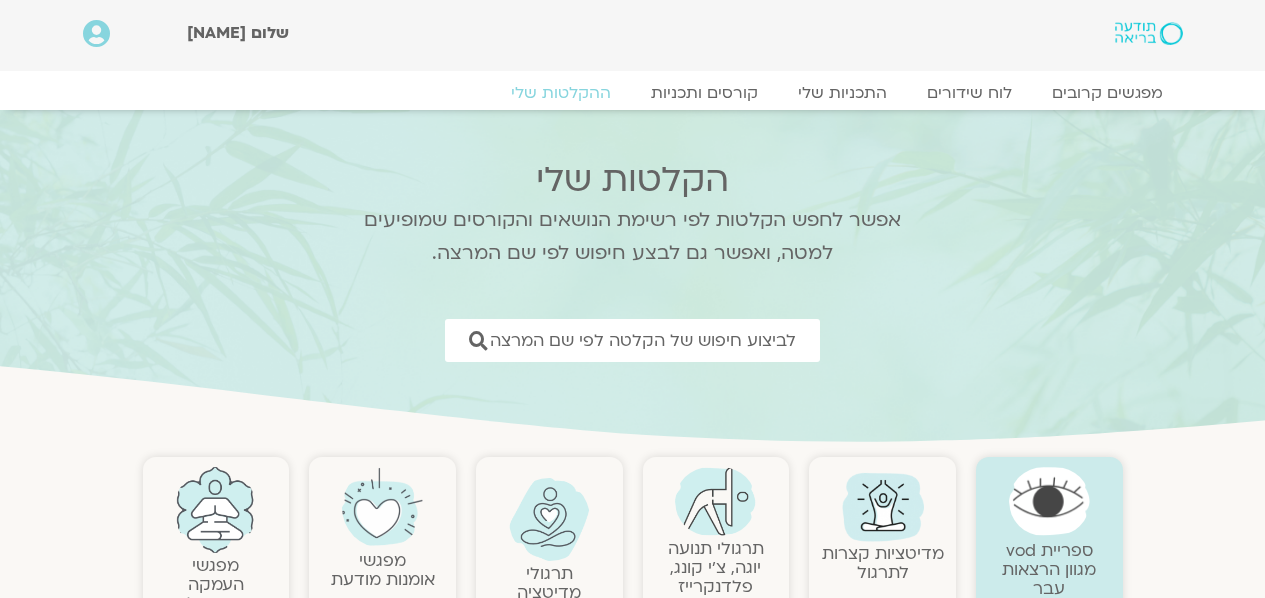 scroll, scrollTop: 0, scrollLeft: 0, axis: both 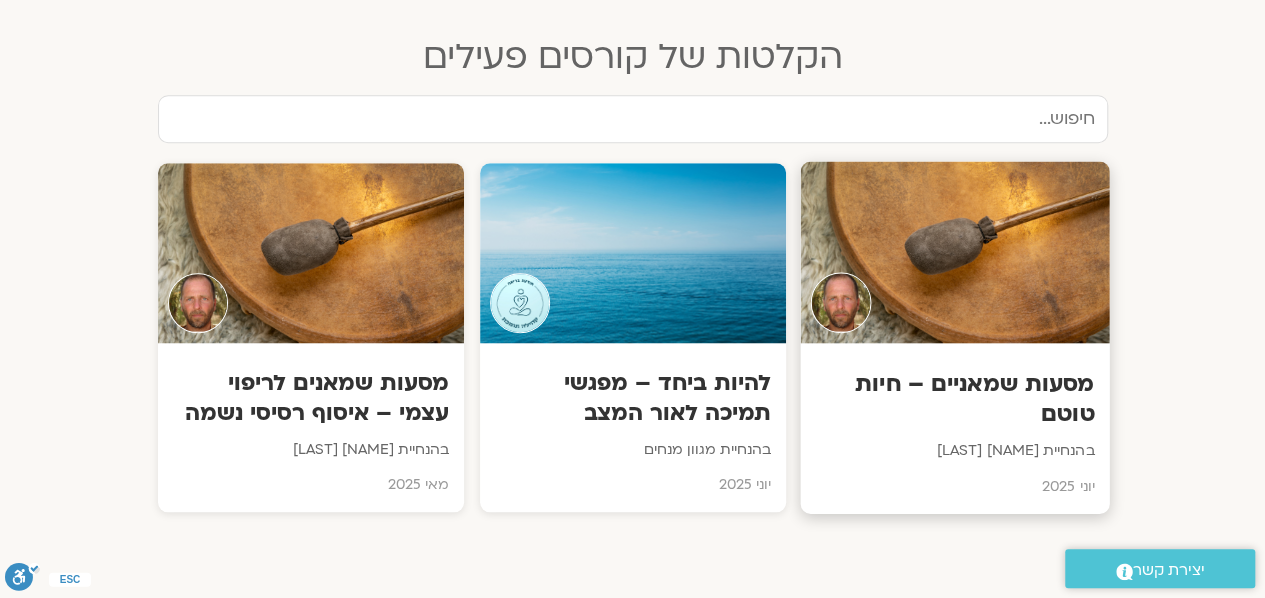 click at bounding box center (954, 252) 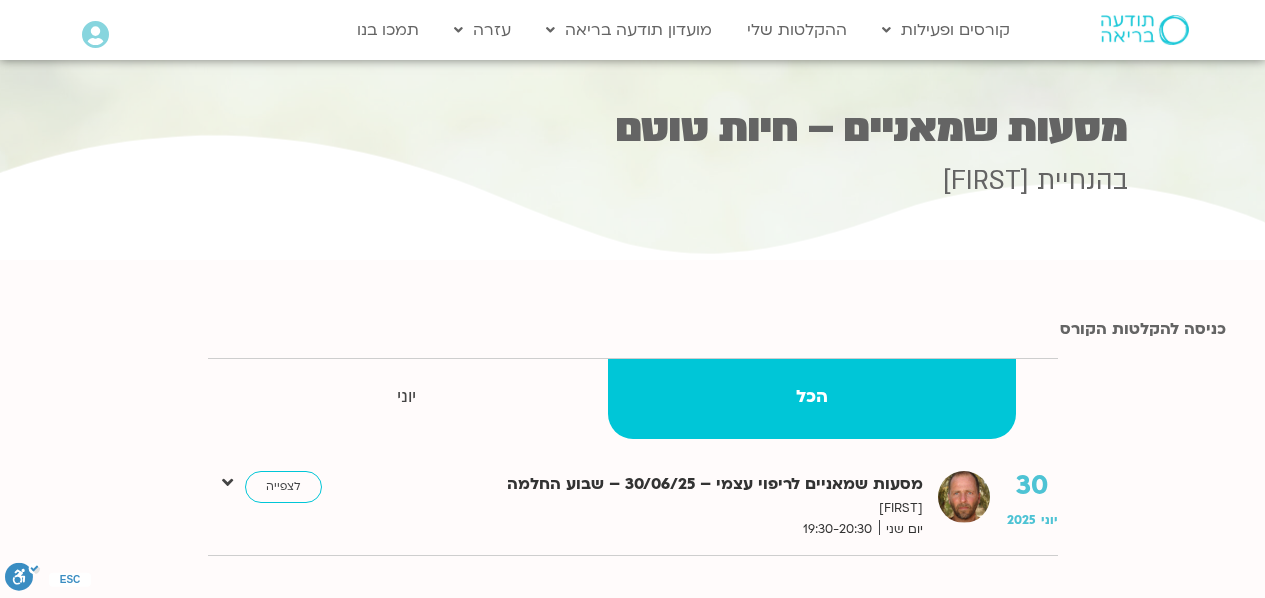 scroll, scrollTop: 0, scrollLeft: 0, axis: both 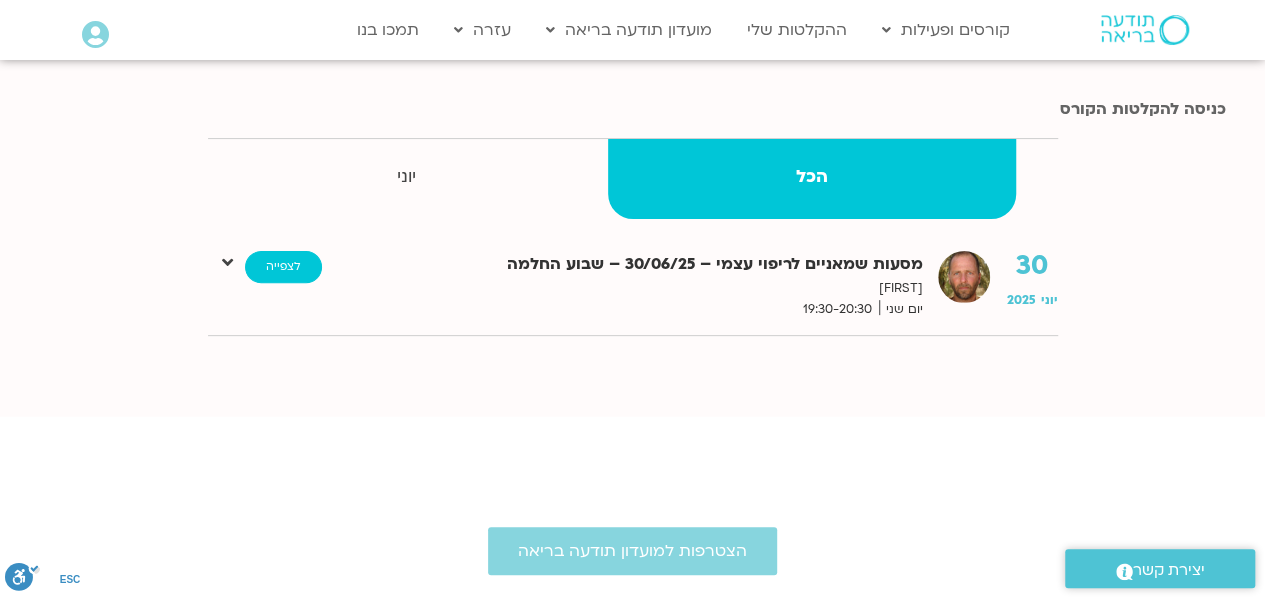 click on "לצפייה" at bounding box center [283, 267] 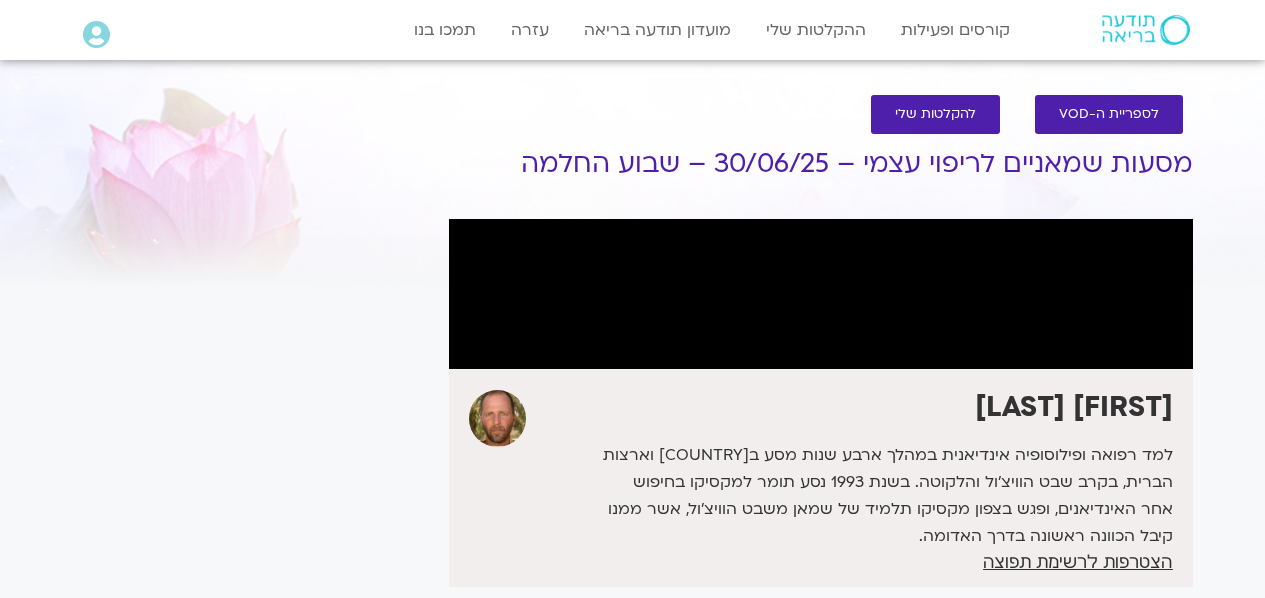 scroll, scrollTop: 0, scrollLeft: 0, axis: both 